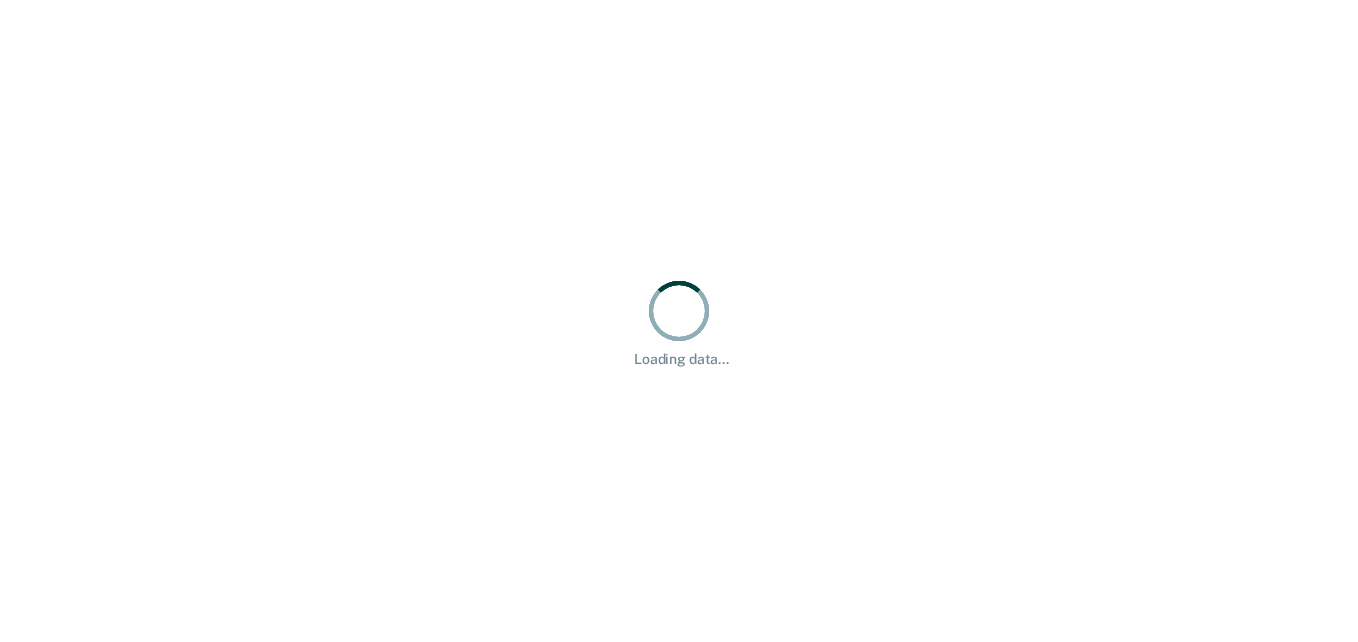 scroll, scrollTop: 0, scrollLeft: 0, axis: both 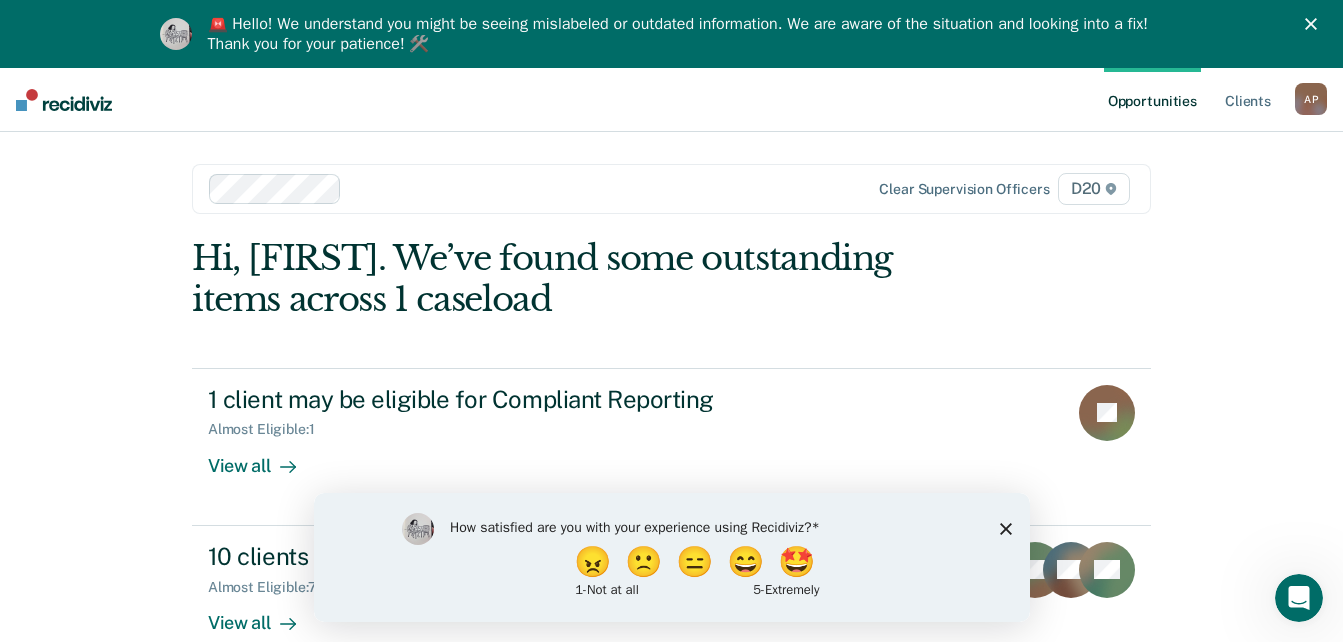 click 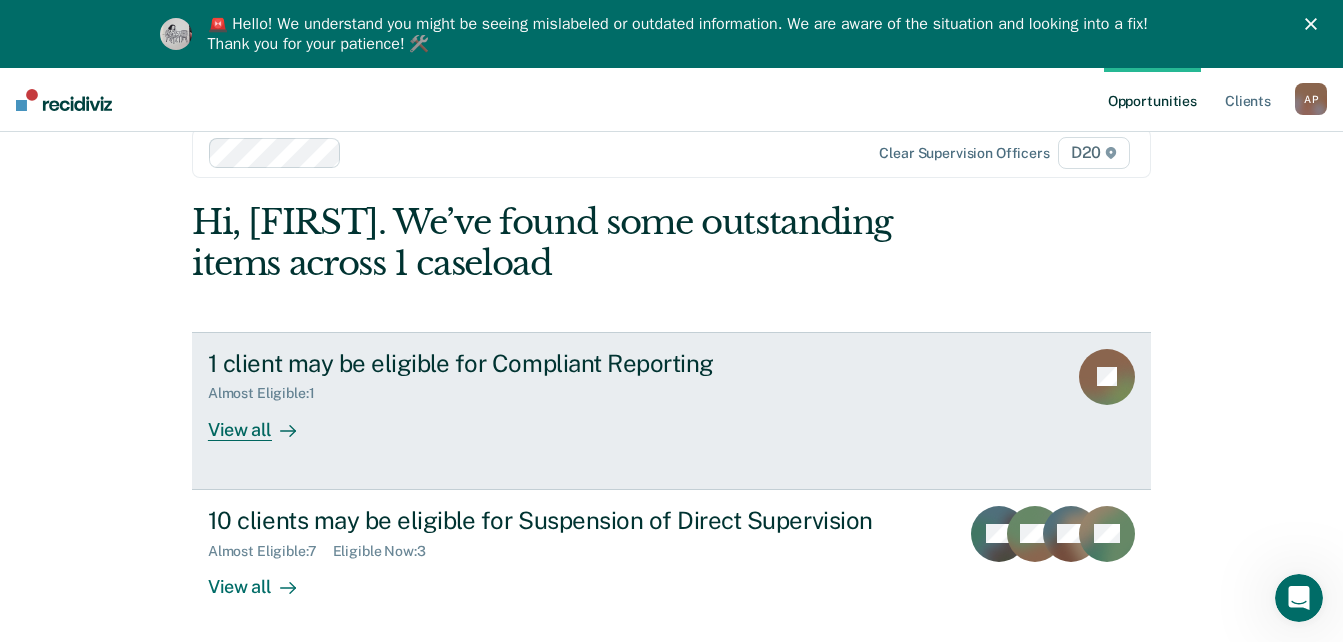 scroll, scrollTop: 68, scrollLeft: 0, axis: vertical 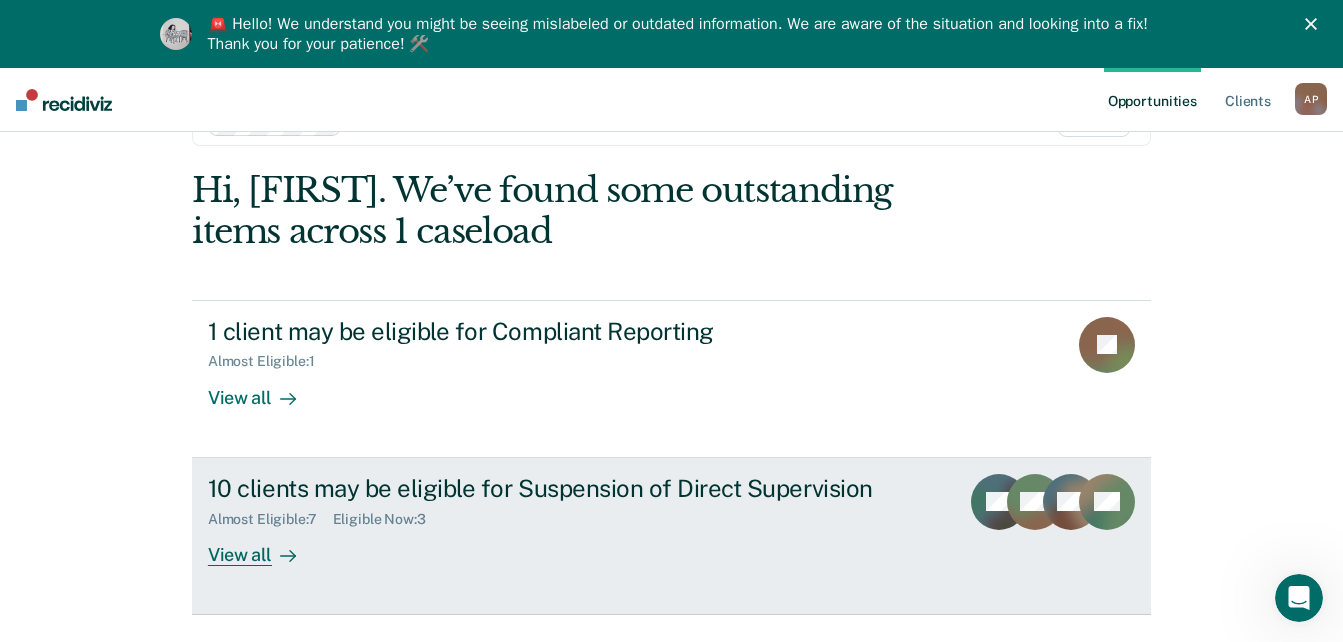 click on "View all" at bounding box center (264, 546) 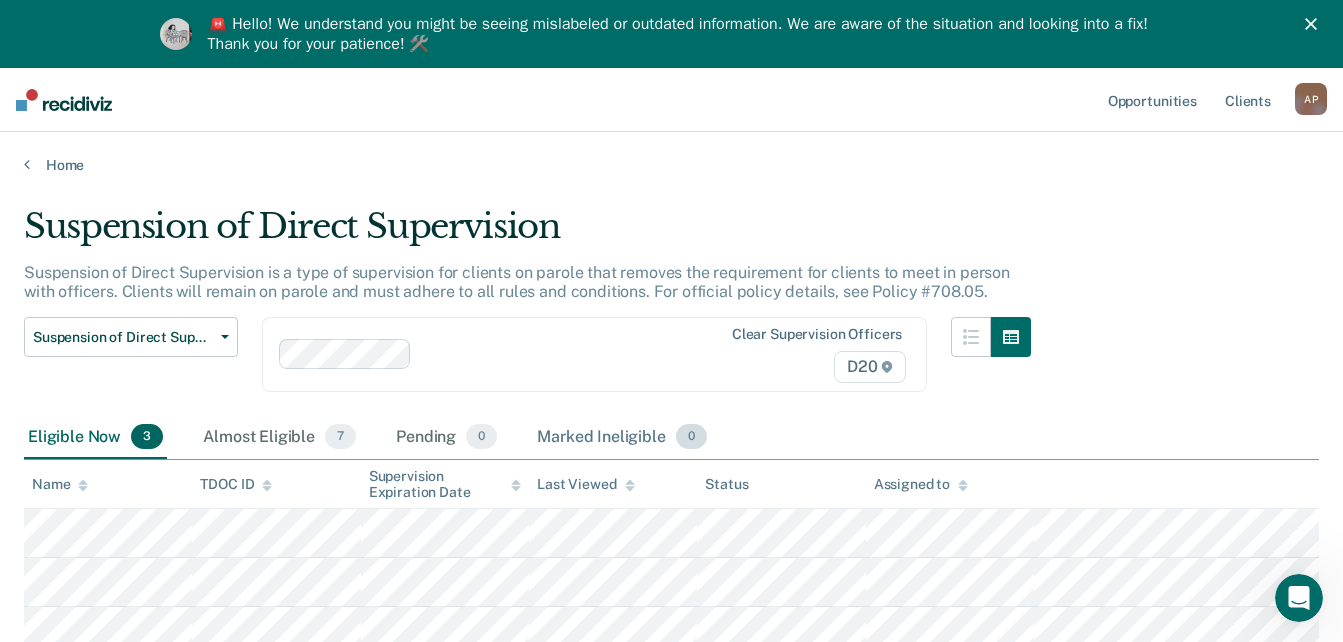 scroll, scrollTop: 158, scrollLeft: 0, axis: vertical 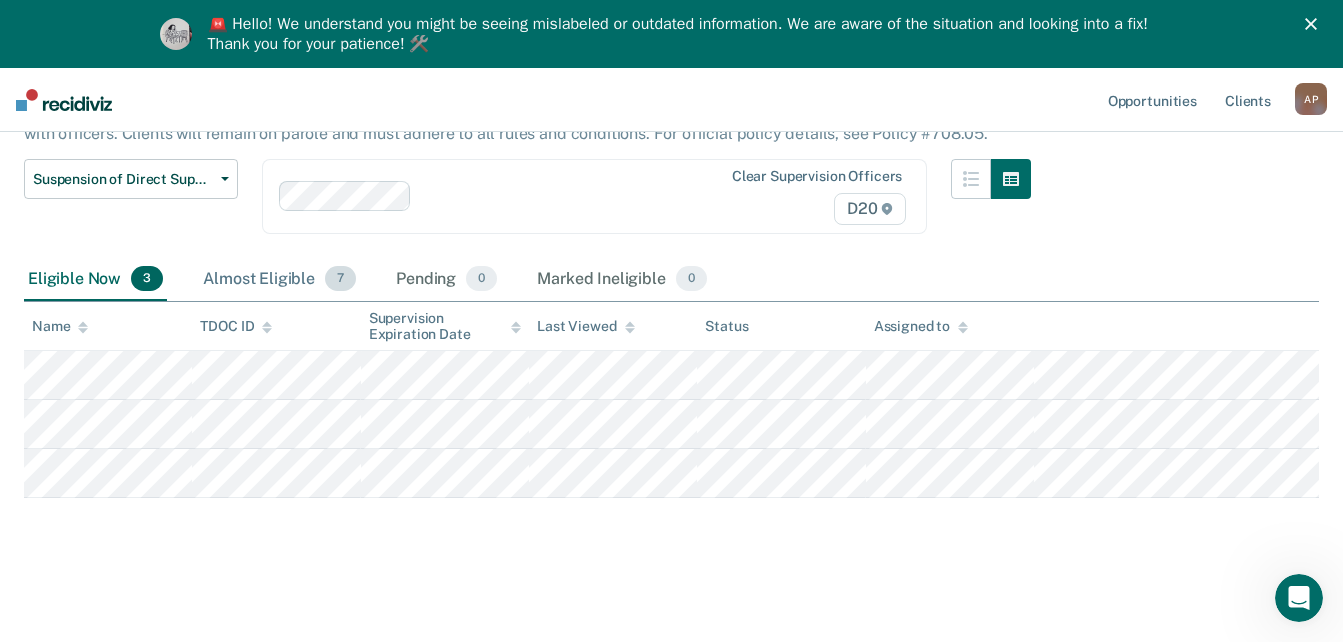 click on "Almost Eligible 7" at bounding box center (279, 280) 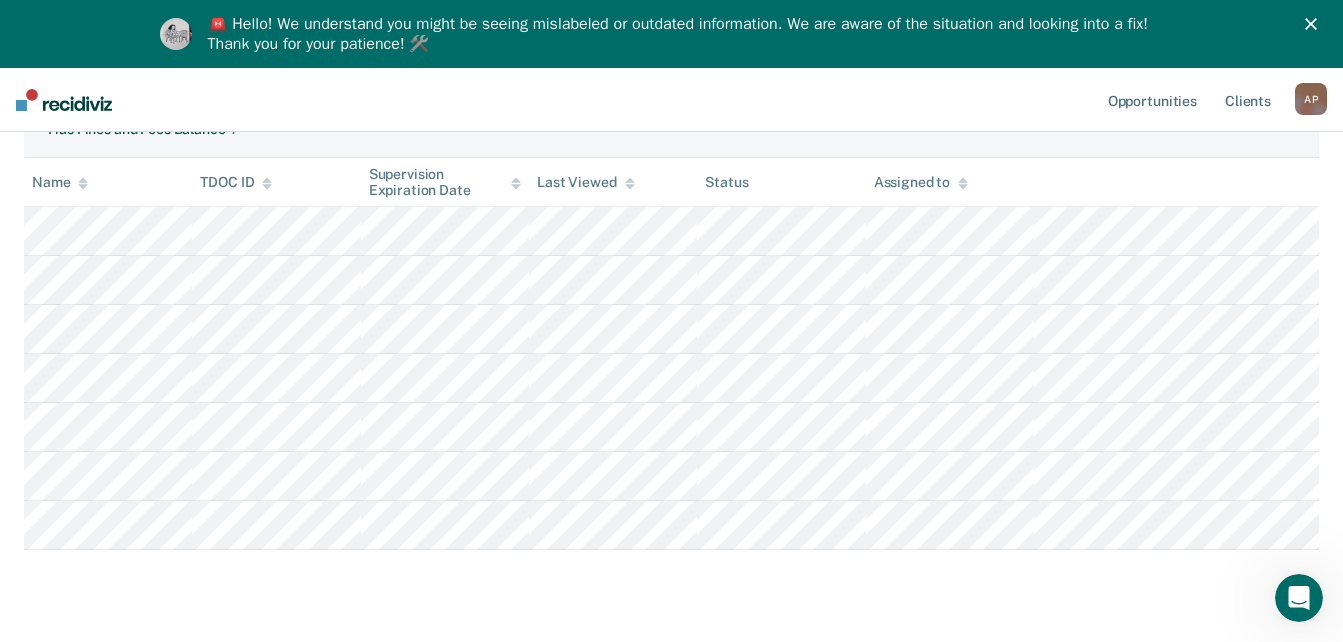 scroll, scrollTop: 258, scrollLeft: 0, axis: vertical 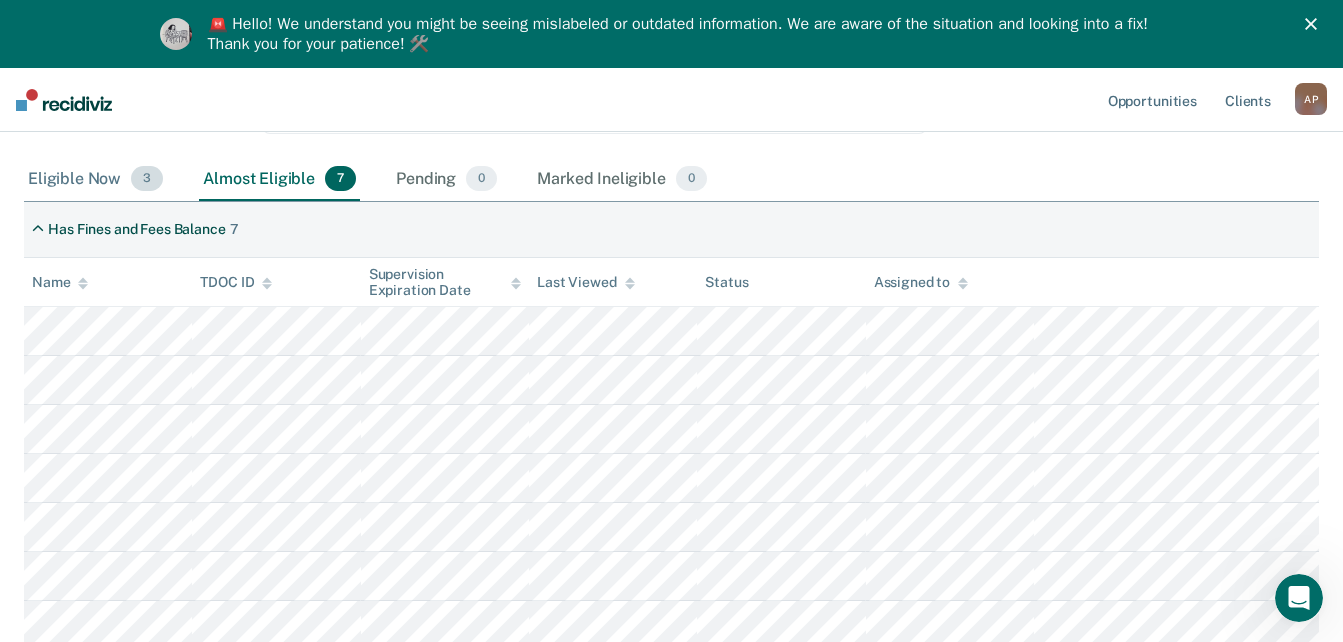 click on "Eligible Now 3" at bounding box center [95, 180] 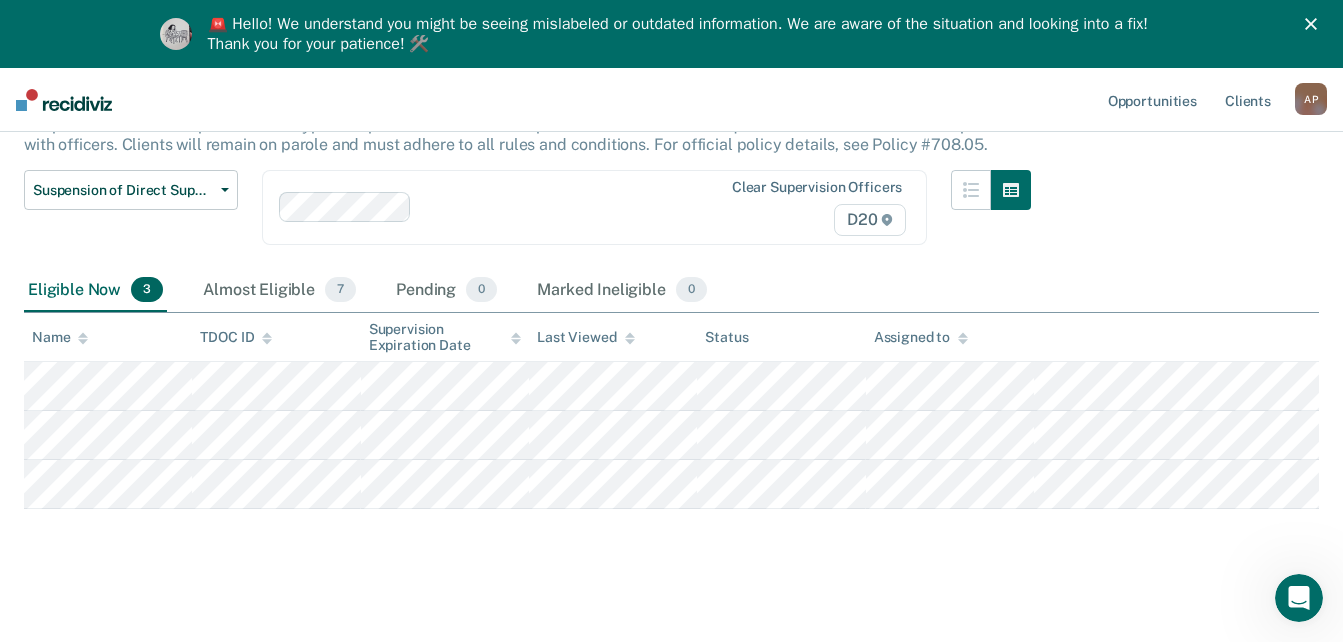 scroll, scrollTop: 158, scrollLeft: 0, axis: vertical 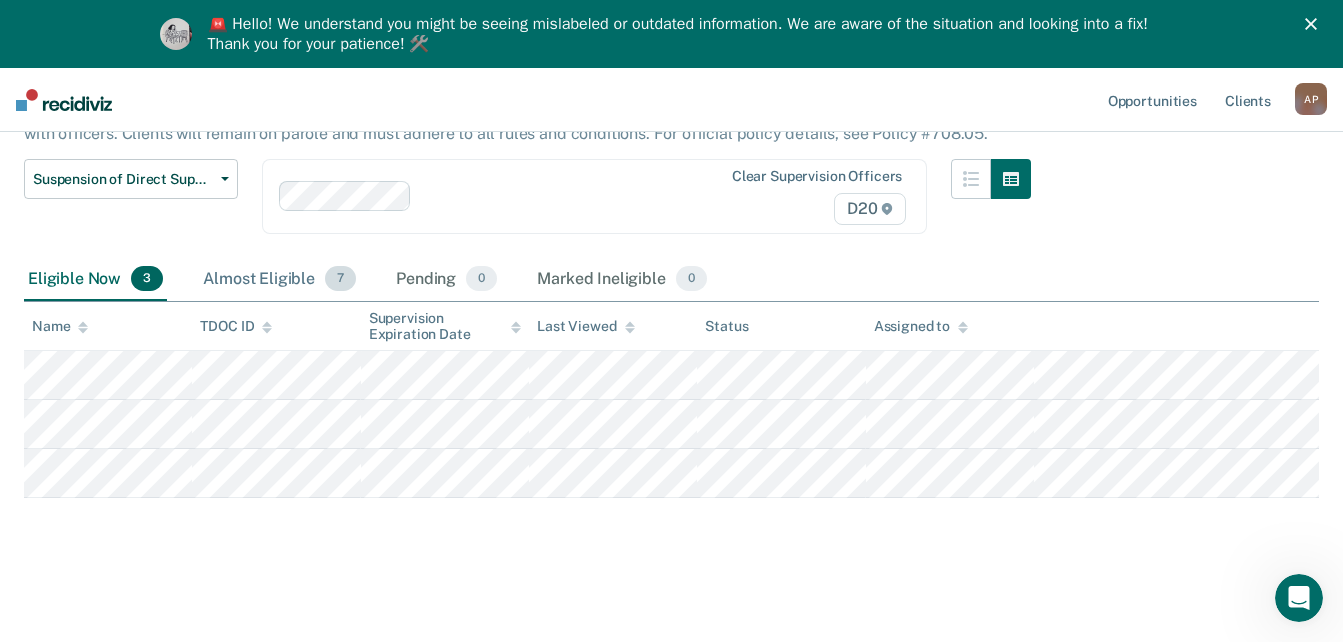 click on "Almost Eligible 7" at bounding box center (279, 280) 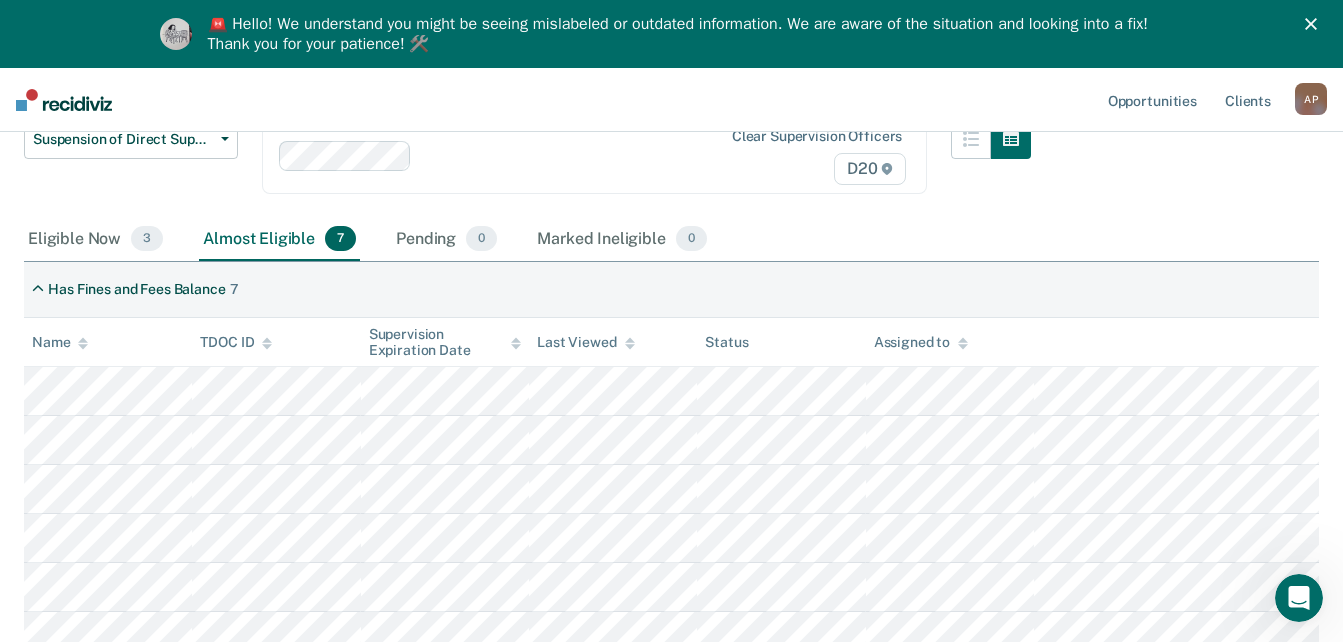 scroll, scrollTop: 158, scrollLeft: 0, axis: vertical 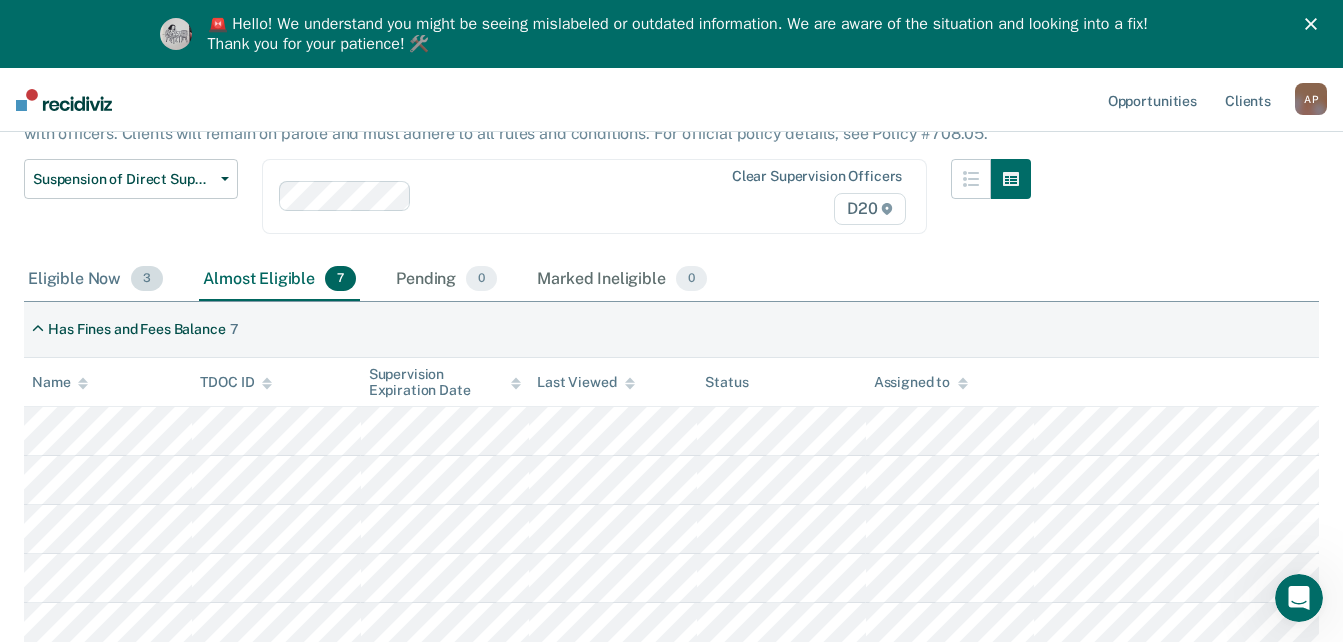 click on "Eligible Now 3" at bounding box center (95, 280) 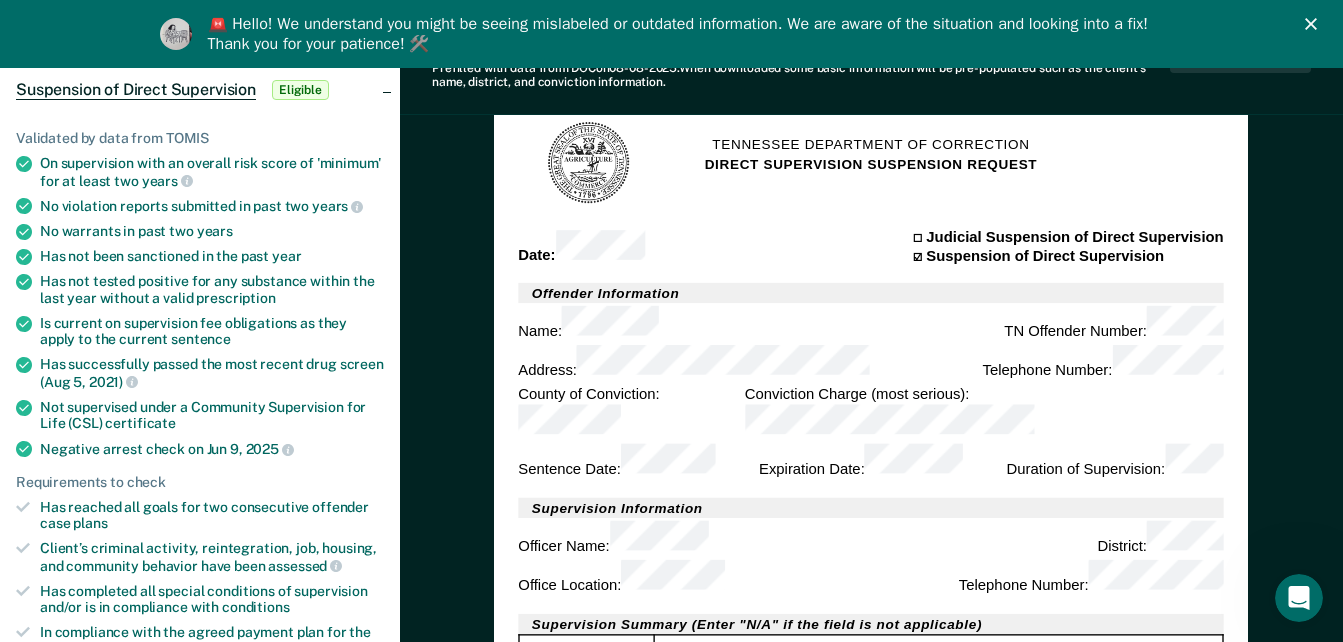 scroll, scrollTop: 200, scrollLeft: 0, axis: vertical 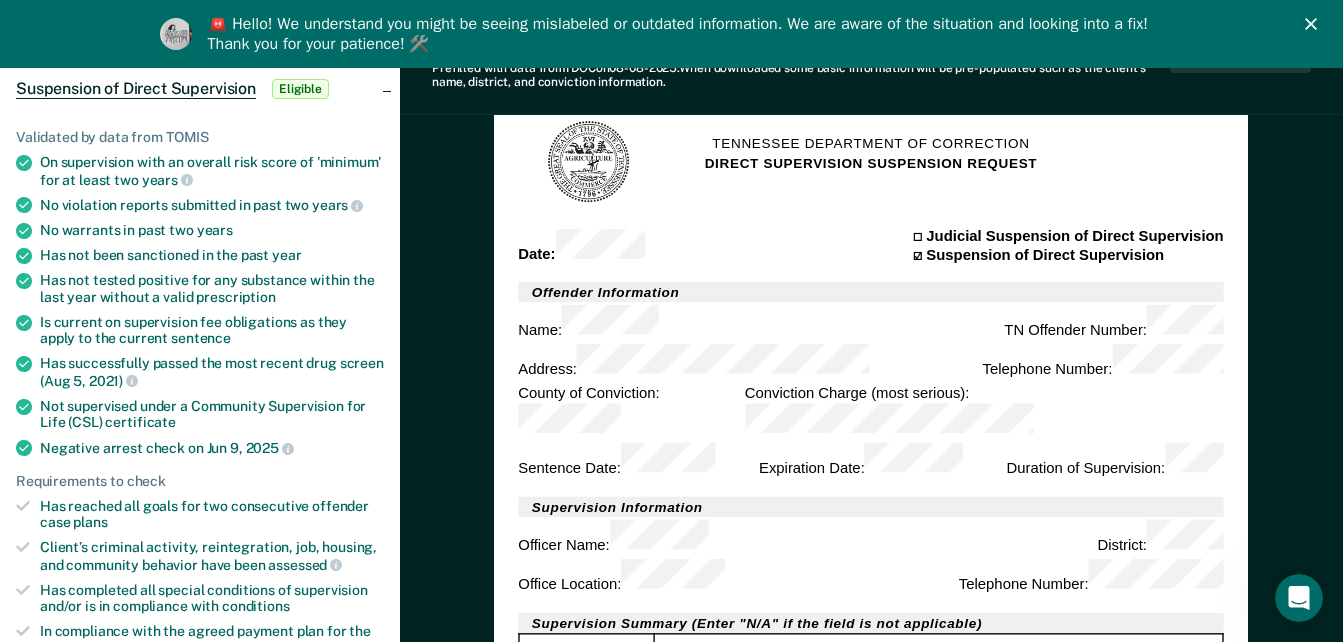 click on "Office Location : Telephone Number :" at bounding box center (871, 576) 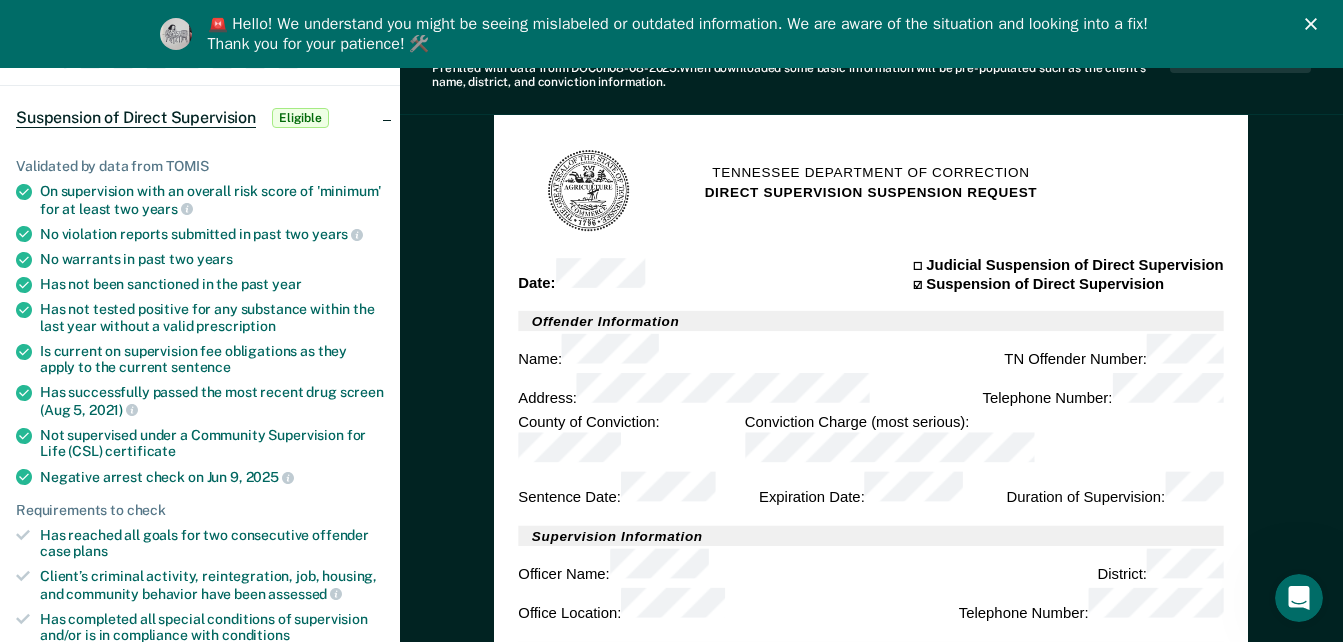 scroll, scrollTop: 200, scrollLeft: 0, axis: vertical 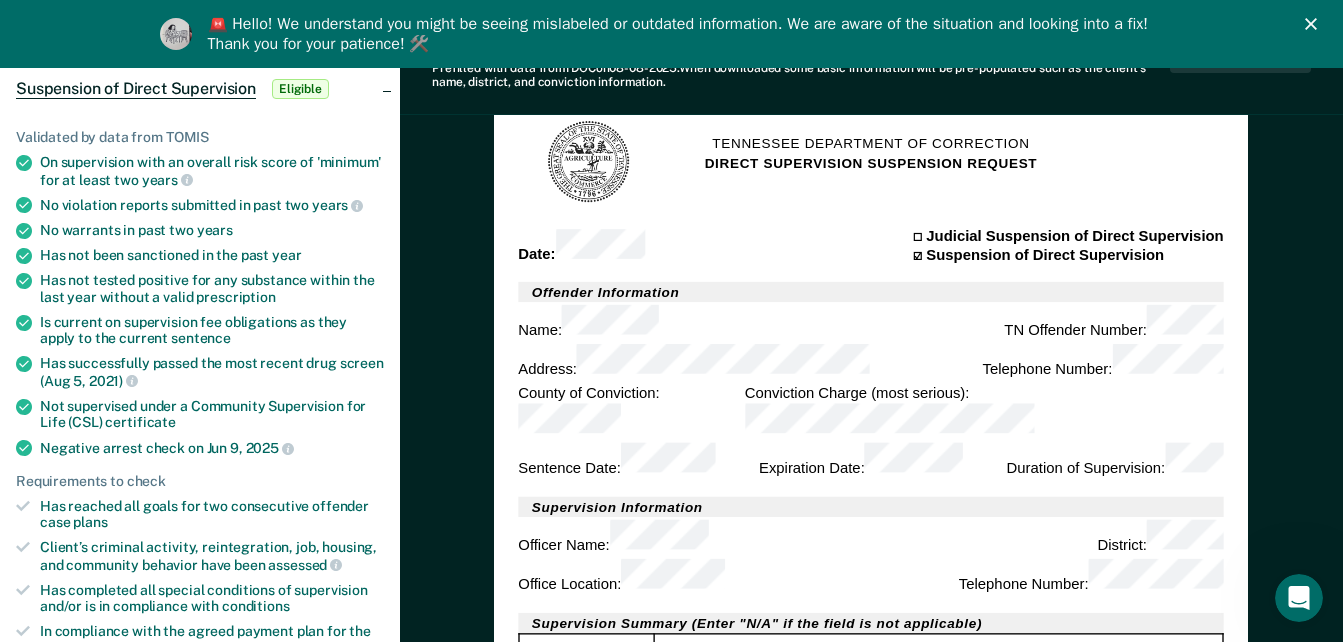 click 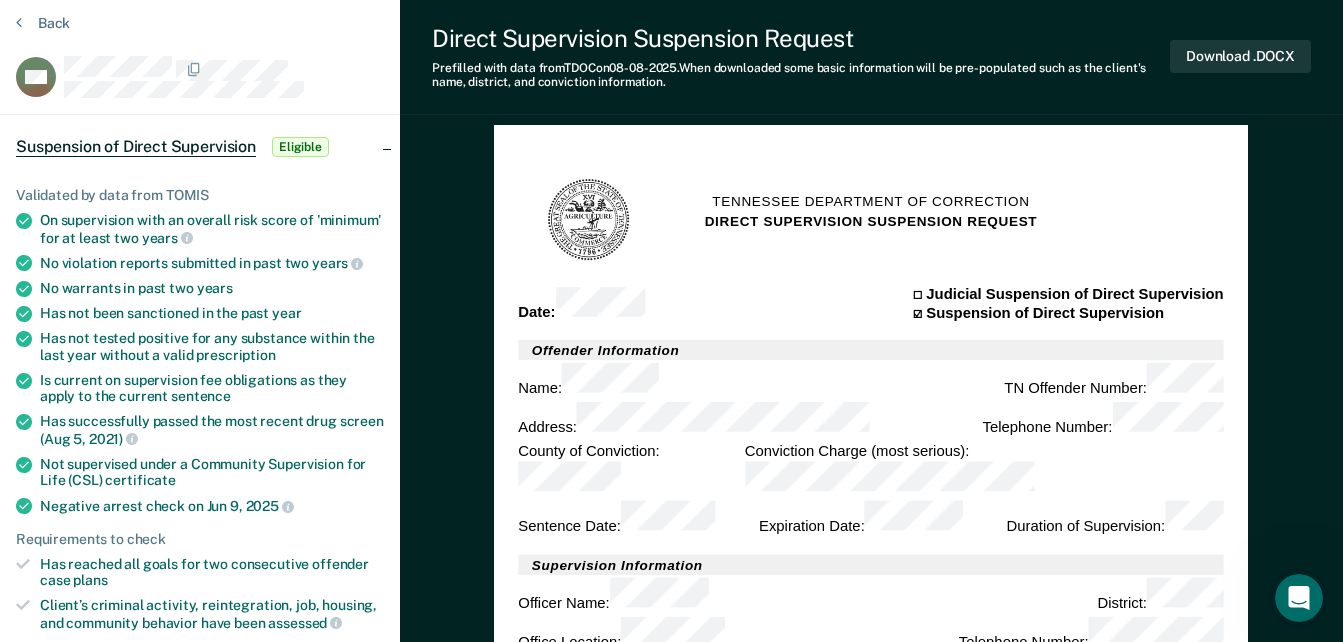 scroll, scrollTop: 0, scrollLeft: 0, axis: both 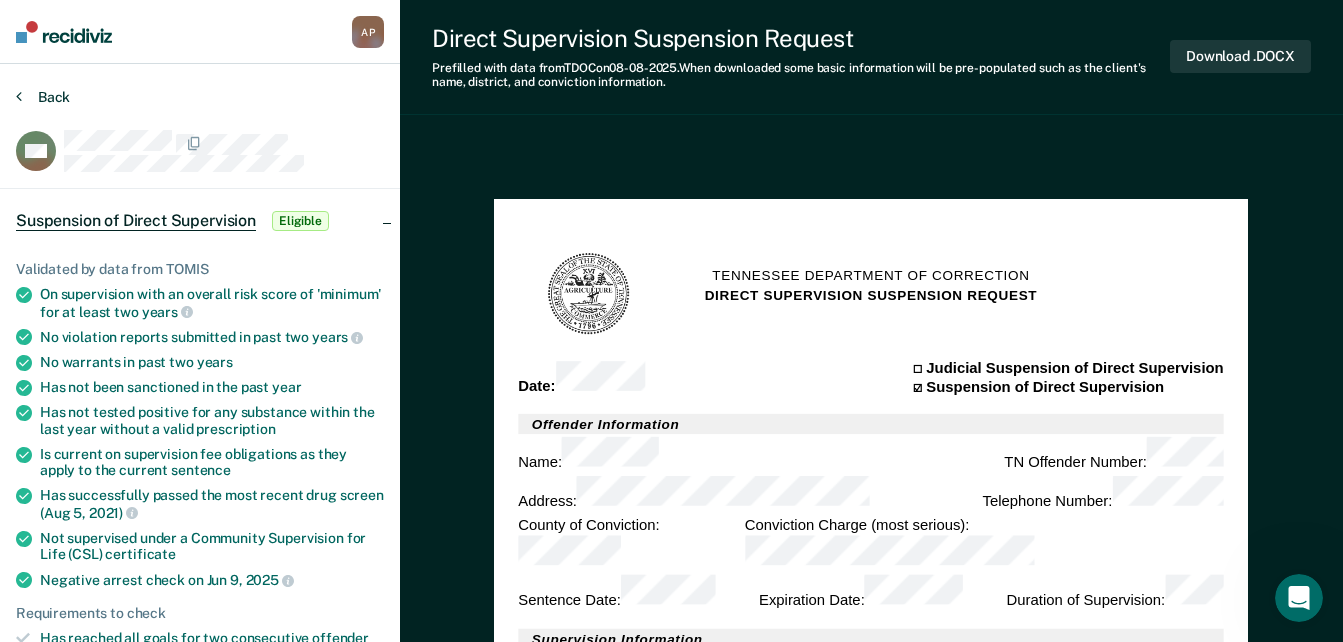 click on "Back" at bounding box center (43, 97) 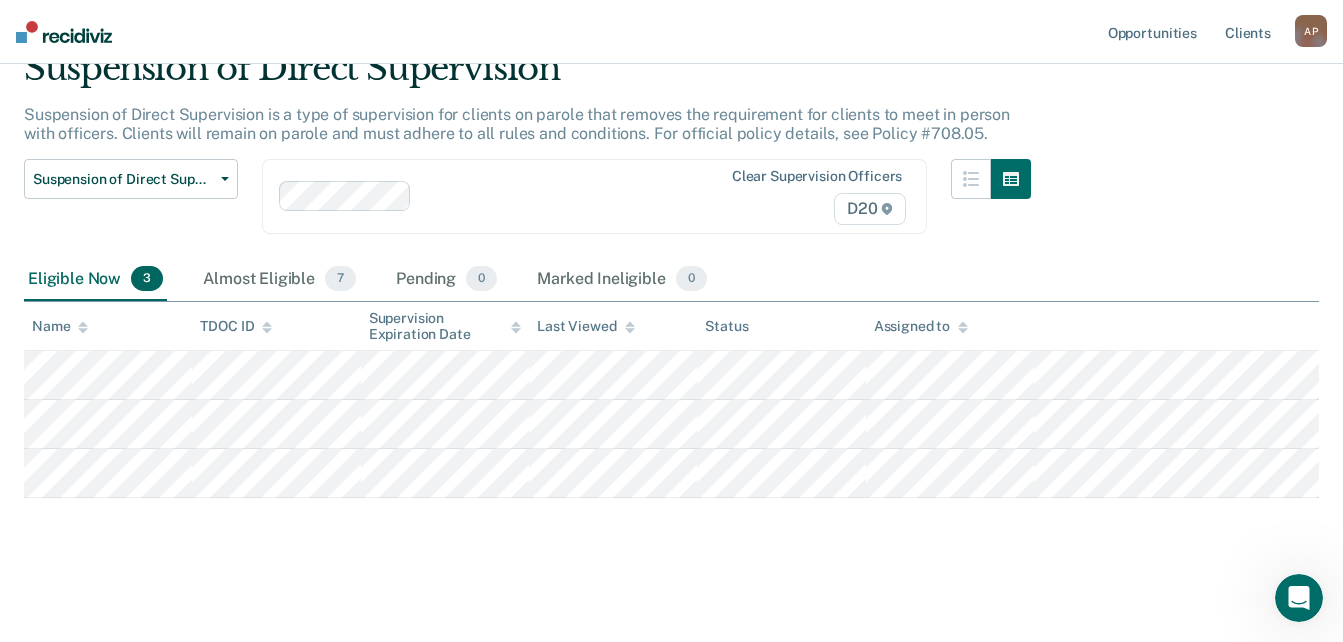 scroll, scrollTop: 0, scrollLeft: 0, axis: both 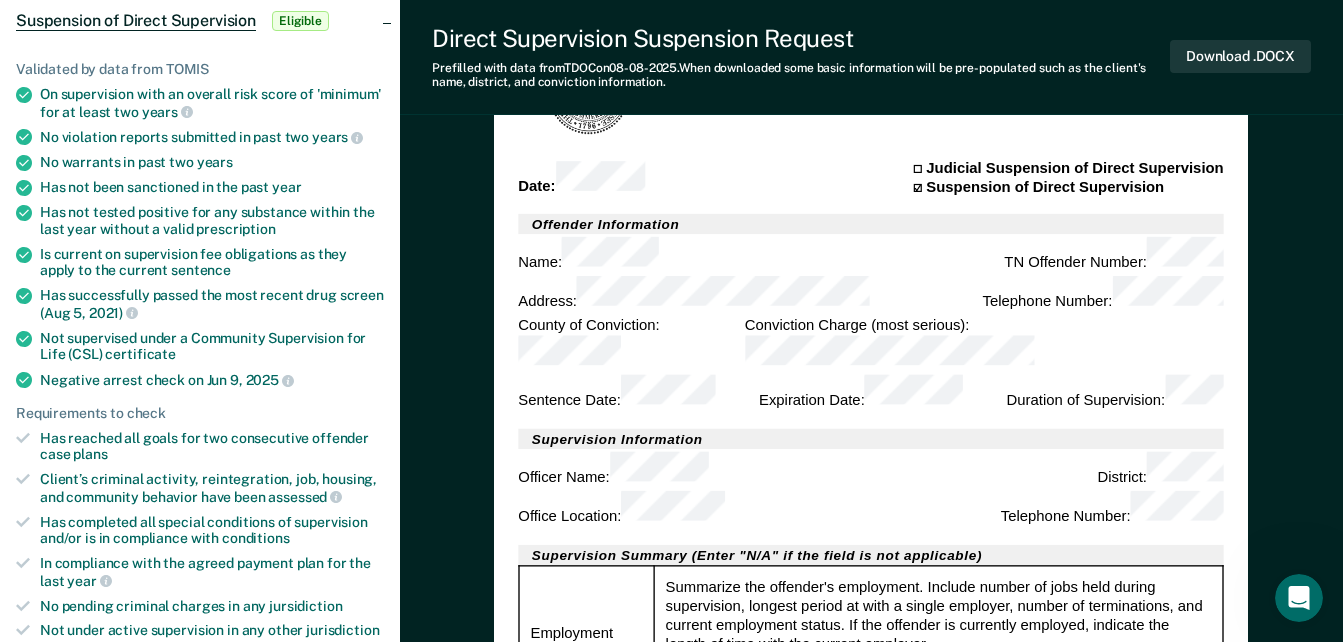 click on "Office Location : Telephone Number :" at bounding box center [871, 508] 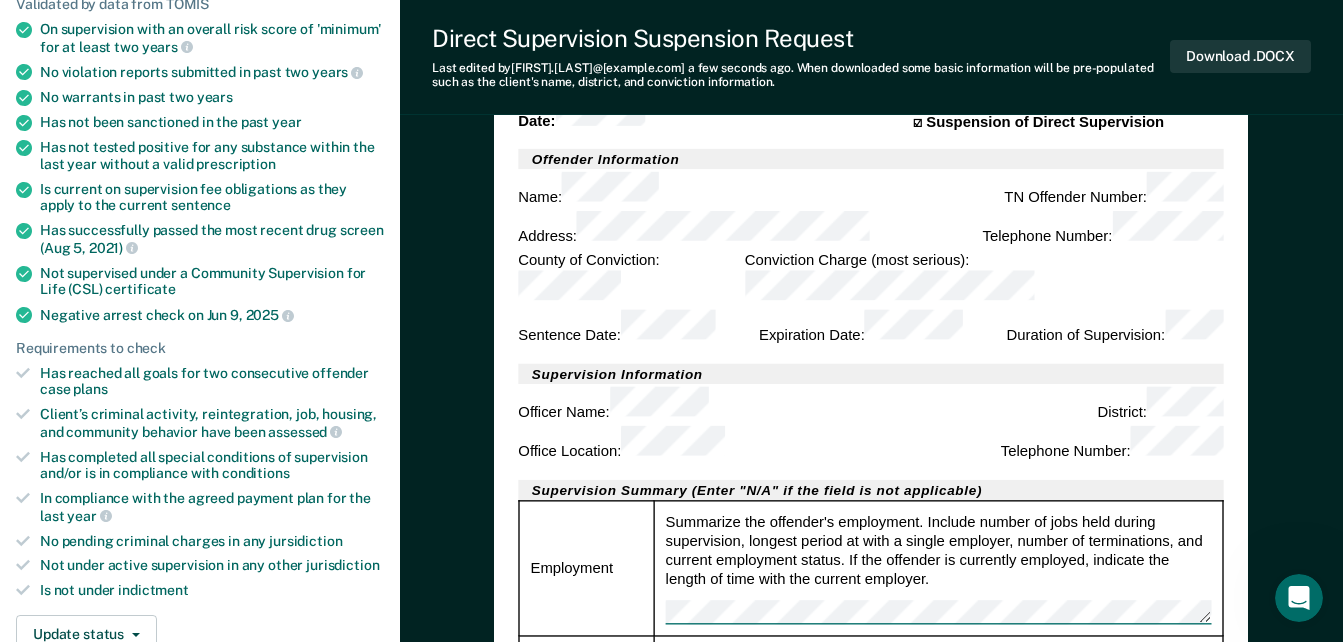 scroll, scrollTop: 300, scrollLeft: 0, axis: vertical 